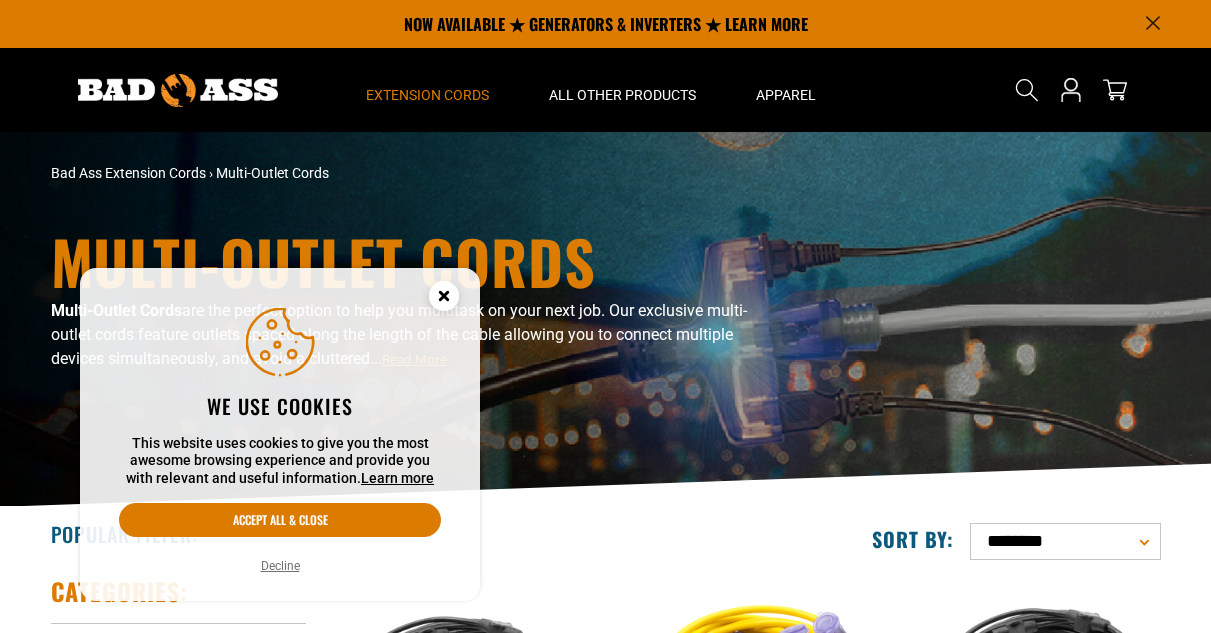 scroll, scrollTop: 0, scrollLeft: 0, axis: both 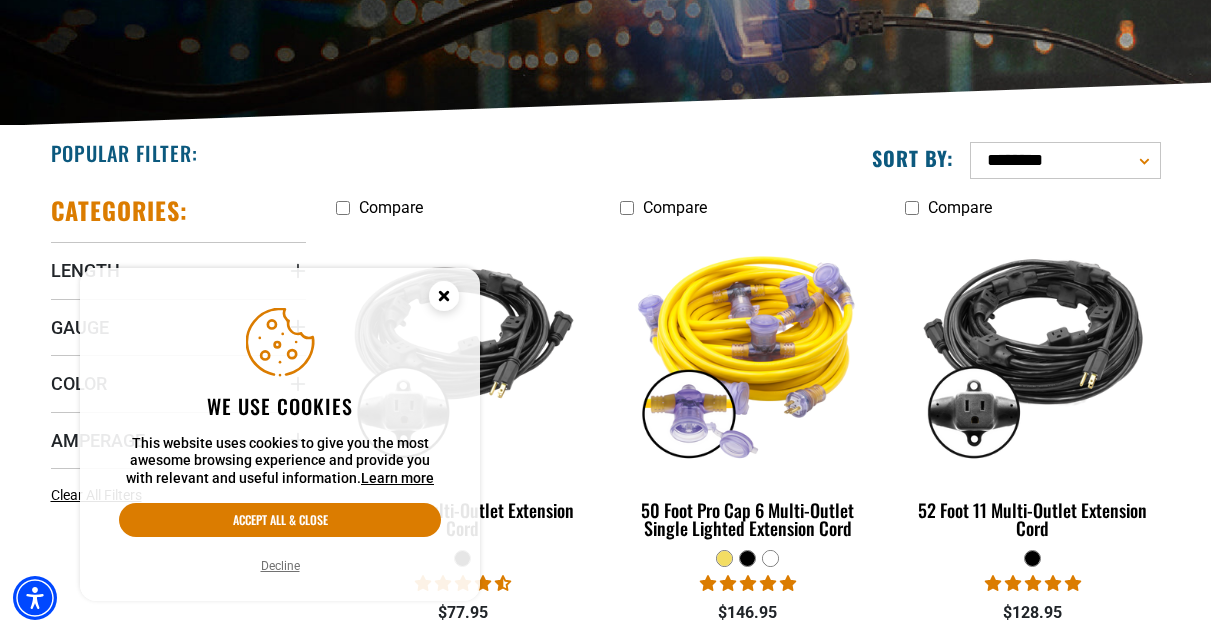 click on "Popular Filter:" at bounding box center [321, 152] 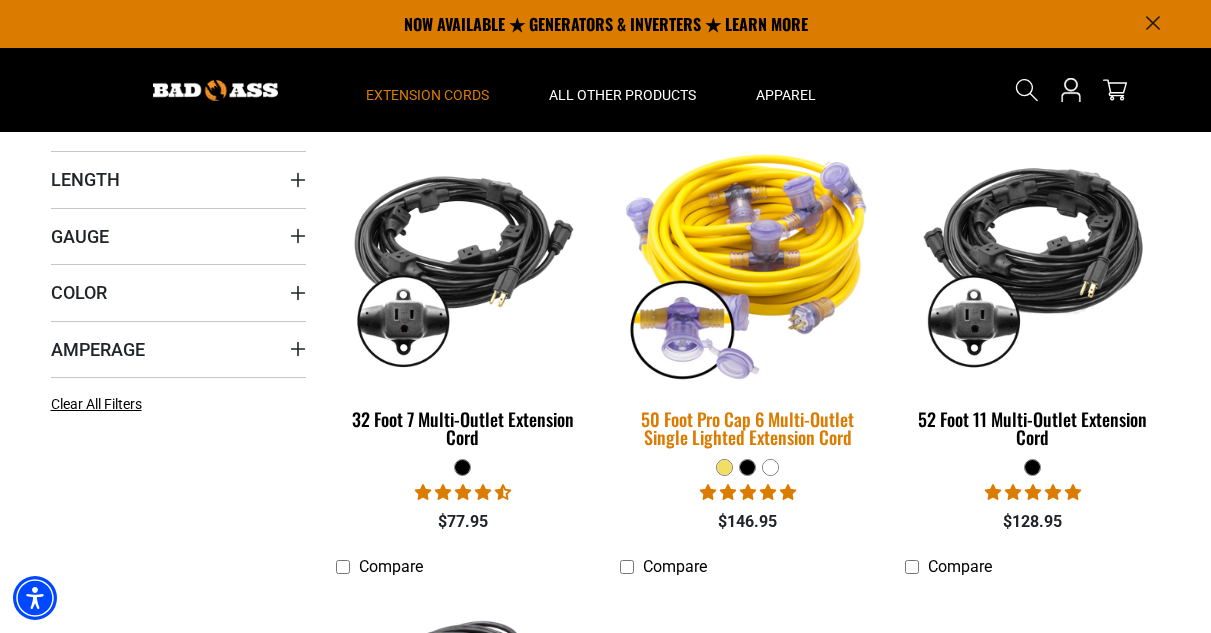 scroll, scrollTop: 435, scrollLeft: 0, axis: vertical 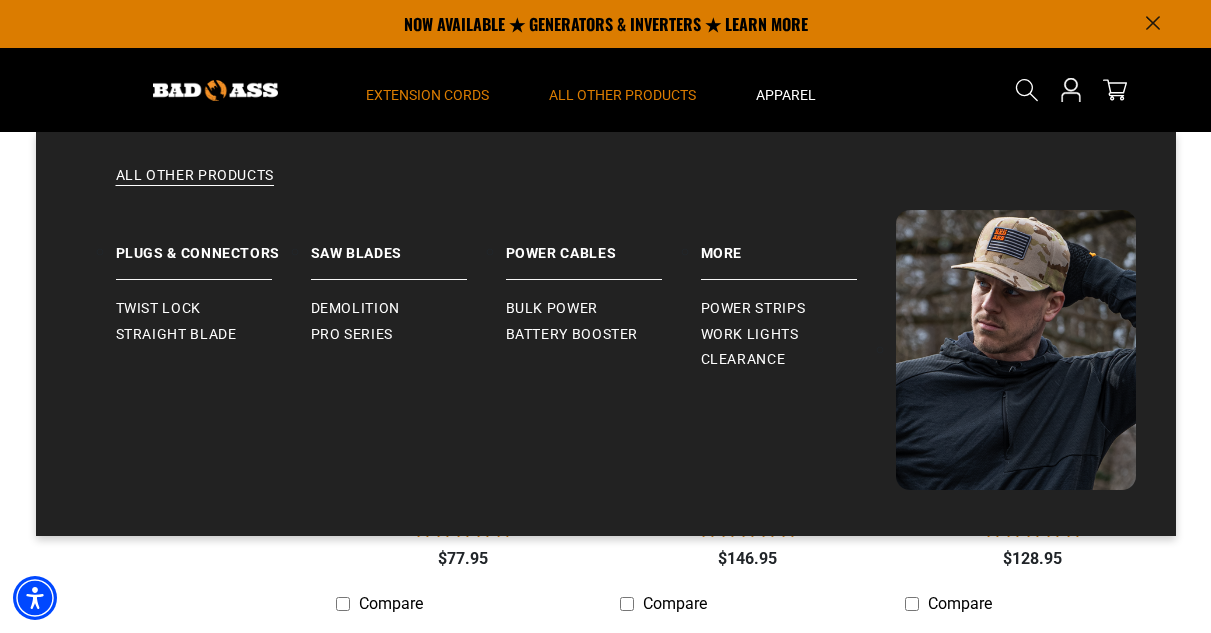 click on "All Other Products" at bounding box center (622, 95) 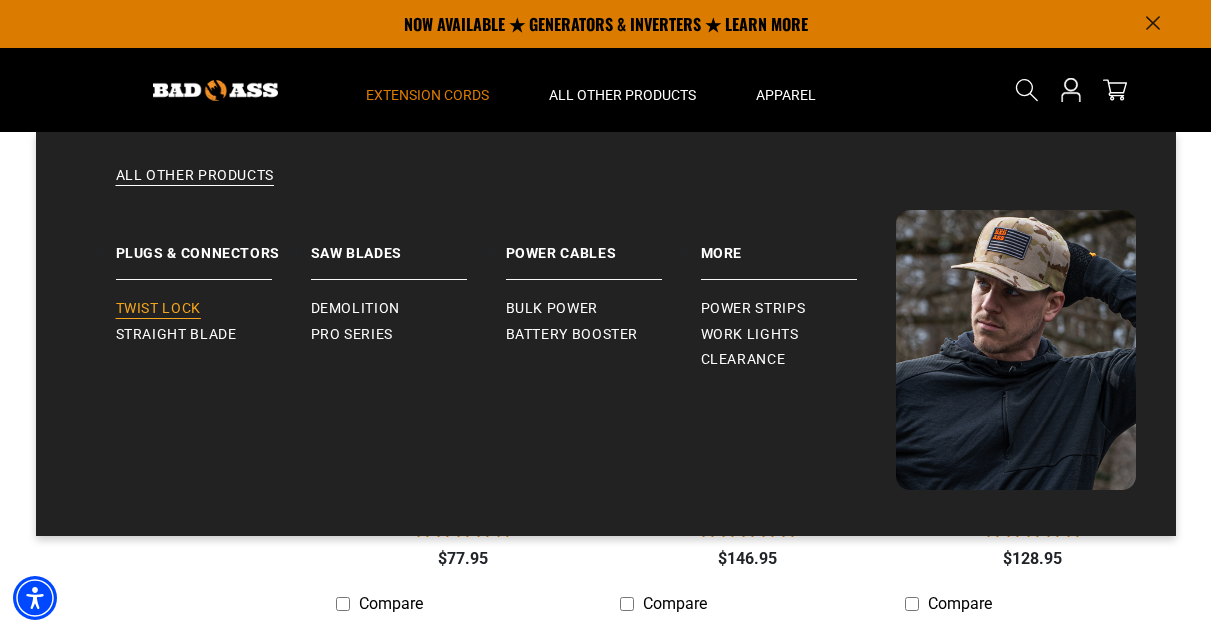 click on "Twist Lock" at bounding box center (158, 309) 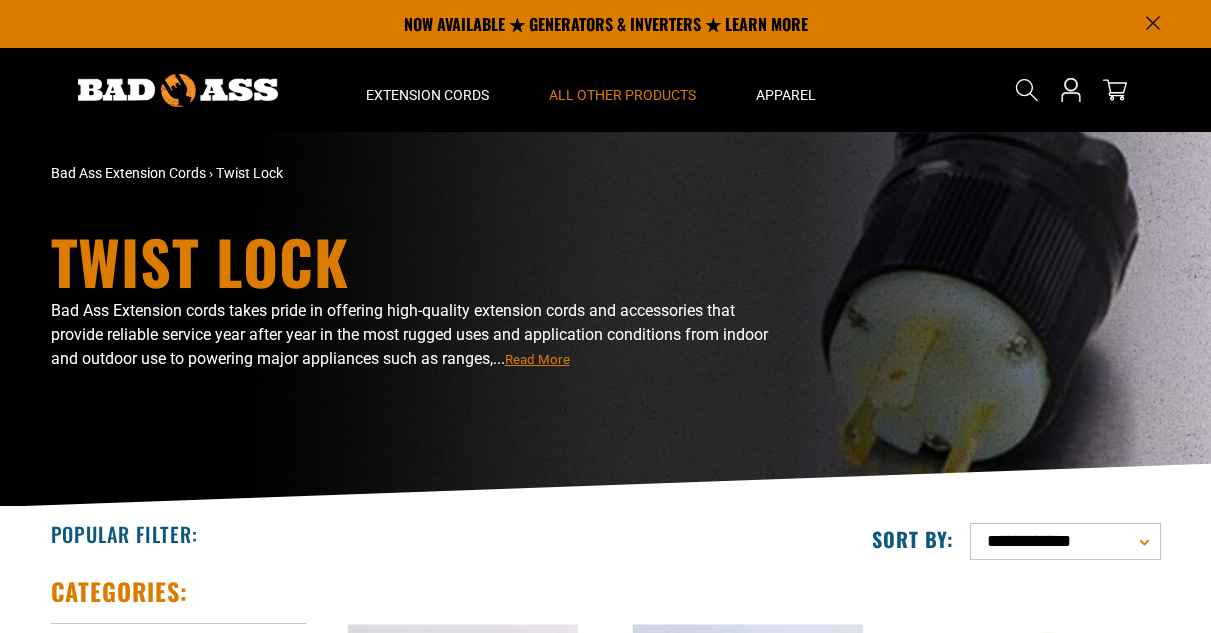 scroll, scrollTop: 0, scrollLeft: 0, axis: both 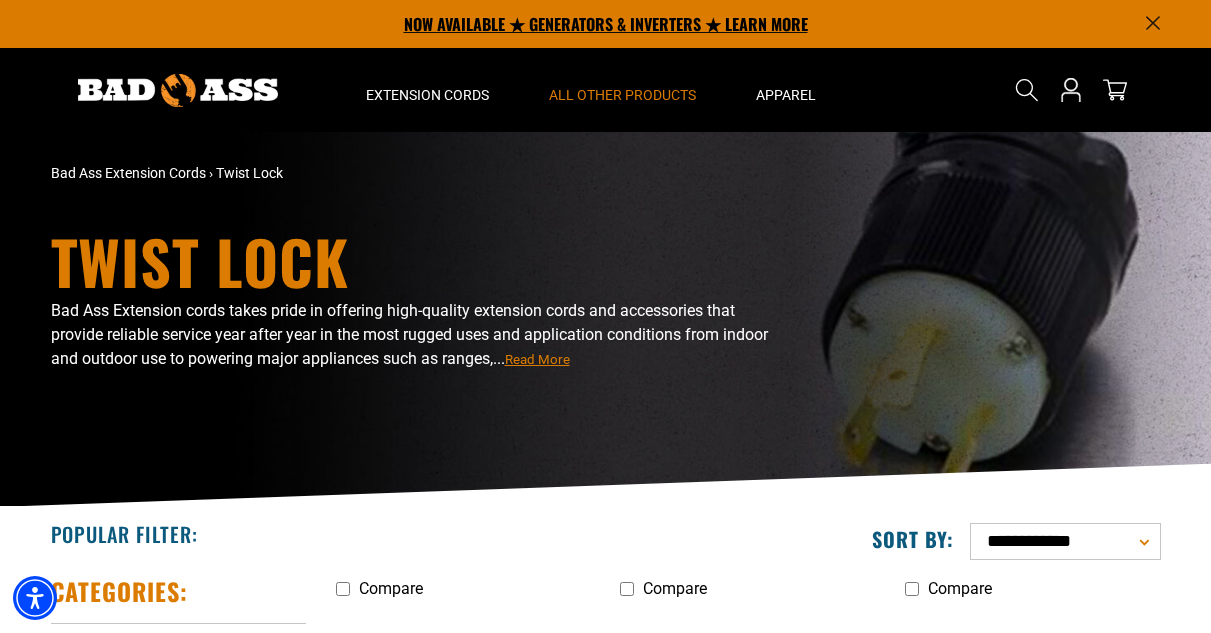 click on "NOW AVAILABLE ★ GENERATORS & INVERTERS ★ LEARN MORE" at bounding box center (606, 24) 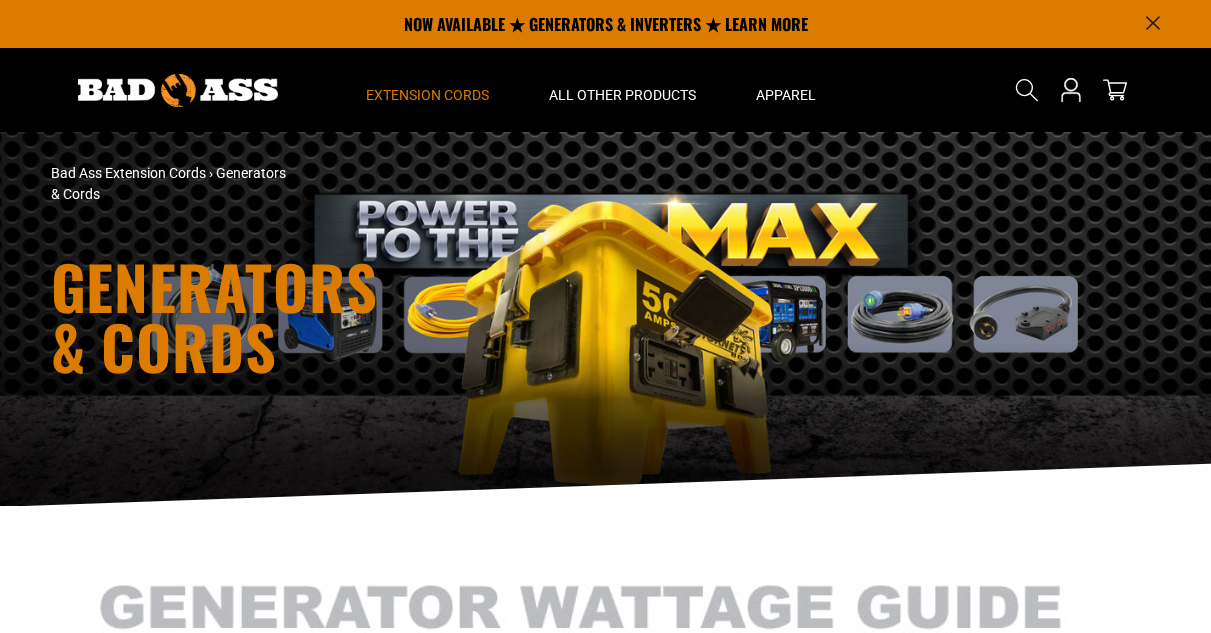 scroll, scrollTop: 0, scrollLeft: 0, axis: both 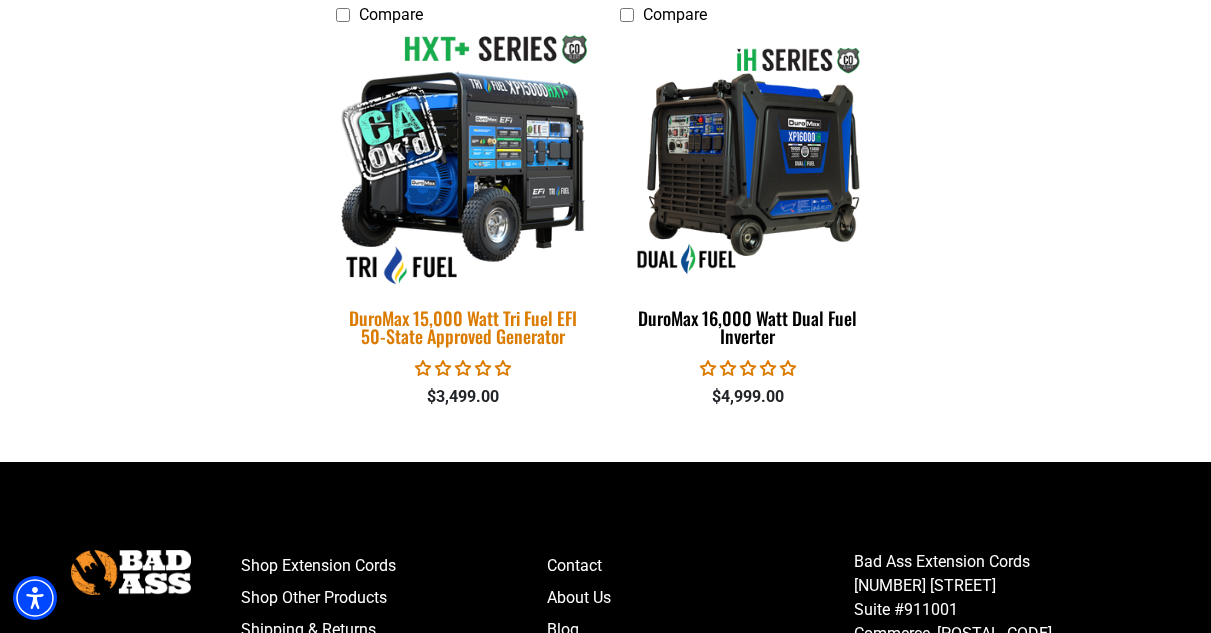 click at bounding box center (463, 160) 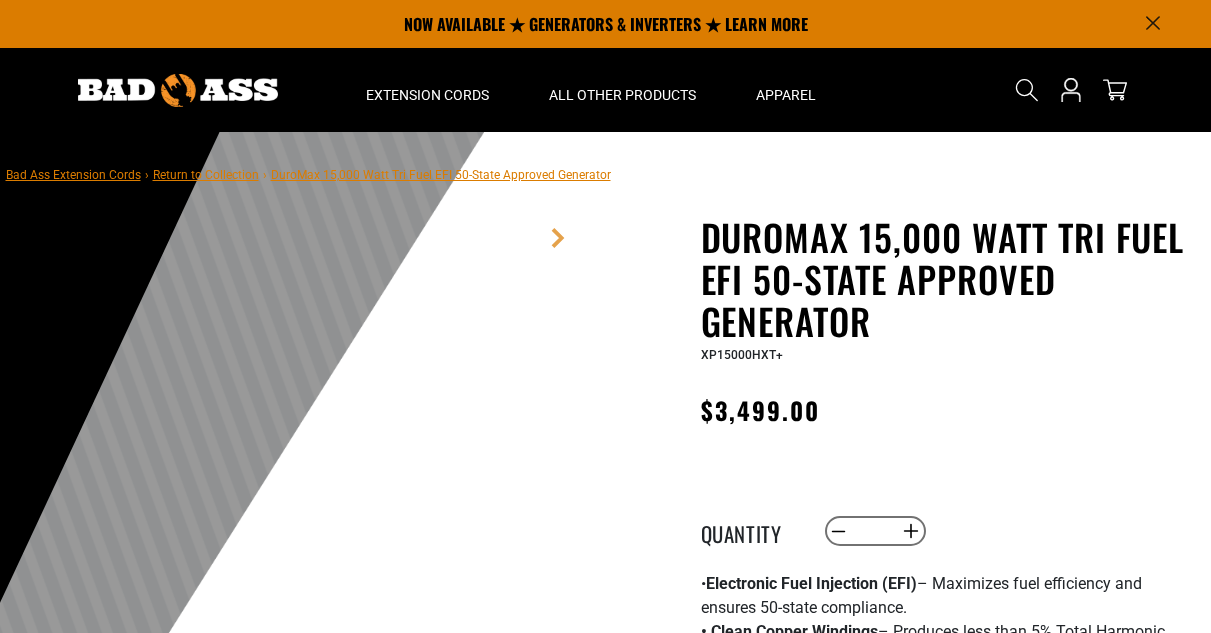 scroll, scrollTop: 0, scrollLeft: 0, axis: both 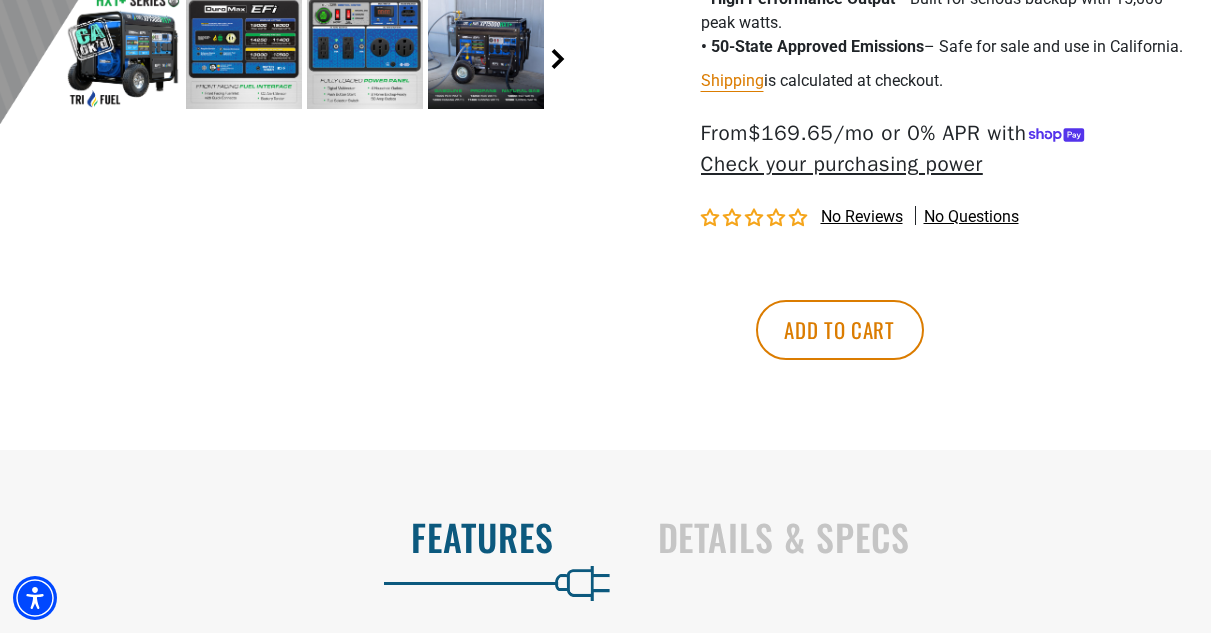 click on "Next" at bounding box center [558, 59] 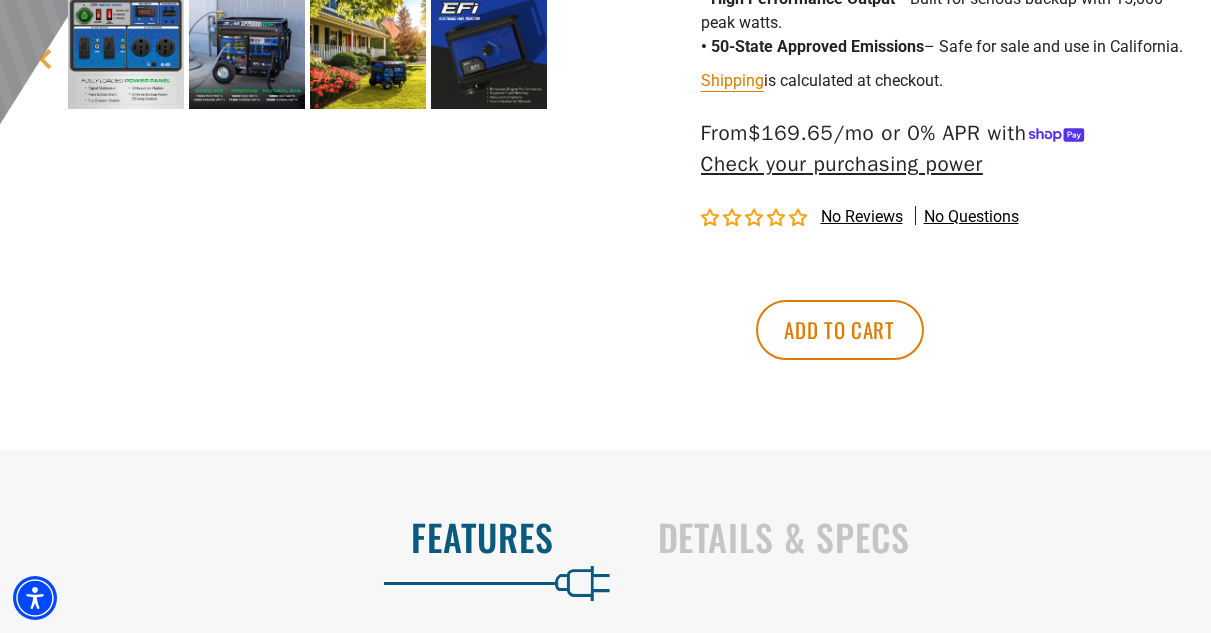 click on "1 of 6
Previous Next" at bounding box center [306, -174] 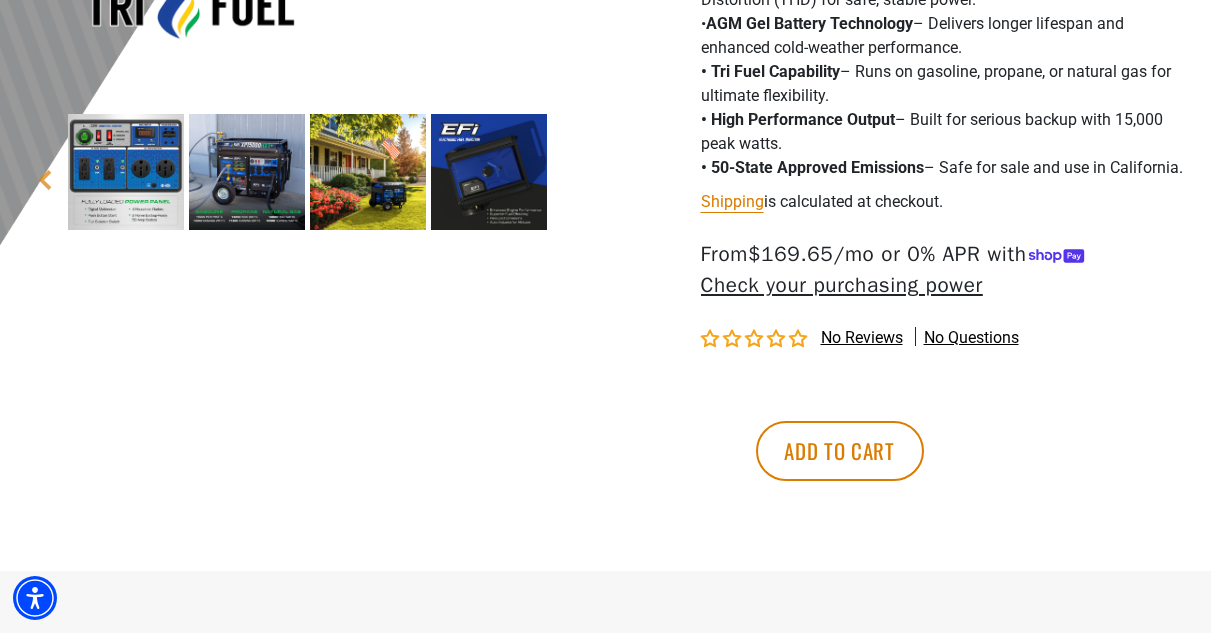 scroll, scrollTop: 659, scrollLeft: 0, axis: vertical 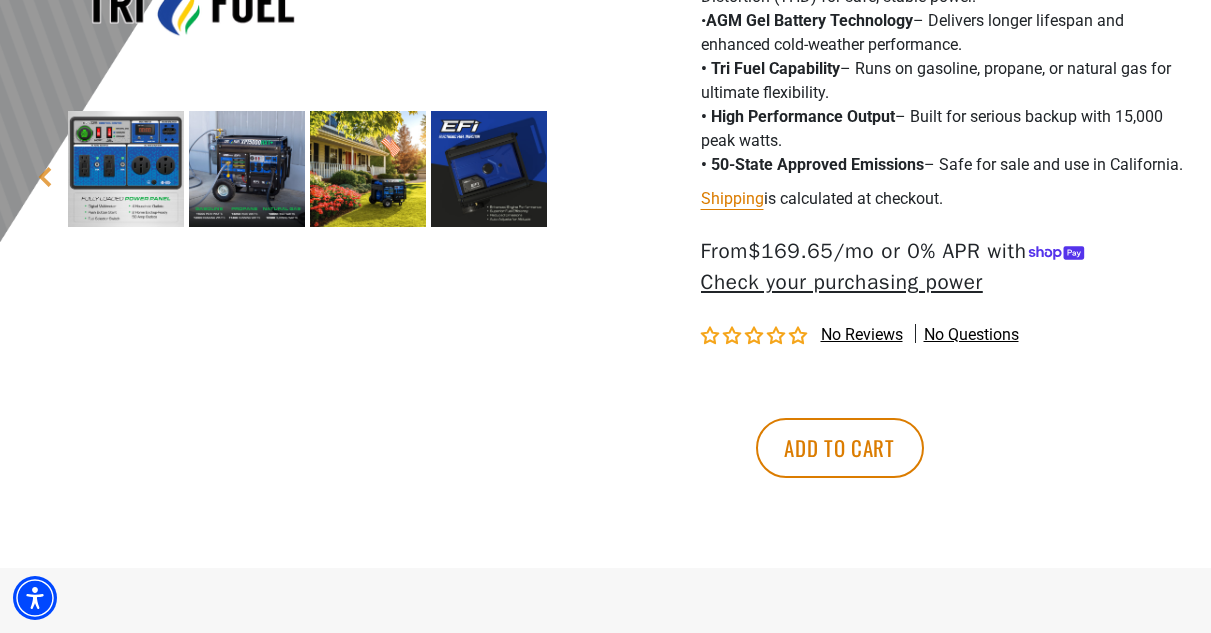 click at bounding box center (368, 169) 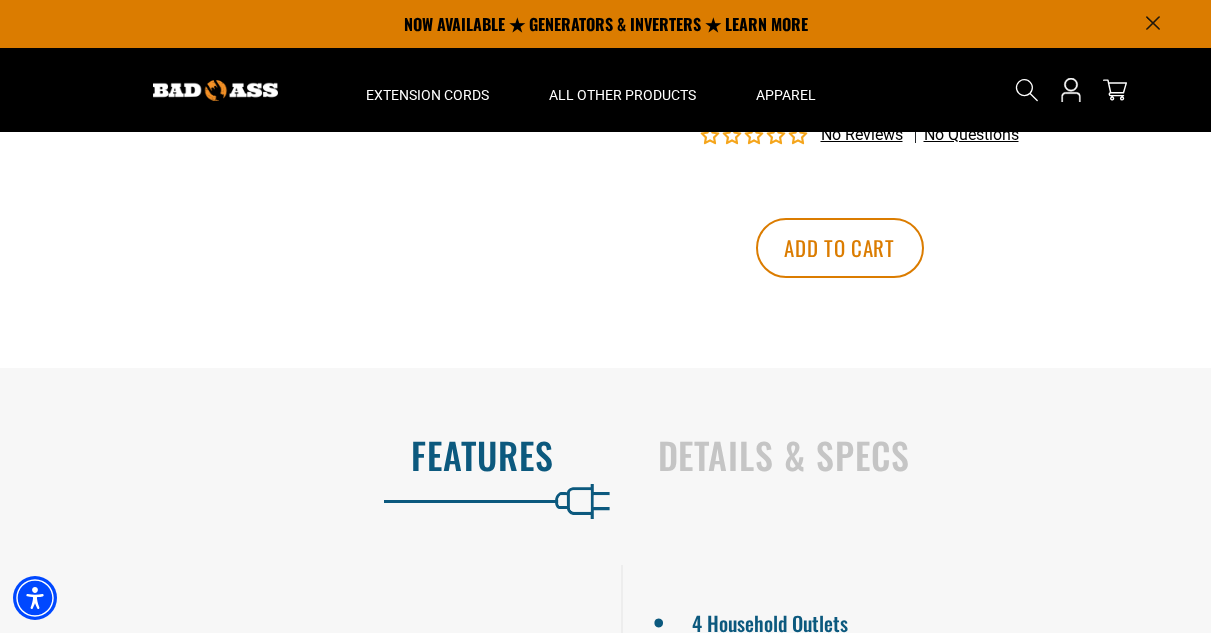 scroll, scrollTop: 0, scrollLeft: 0, axis: both 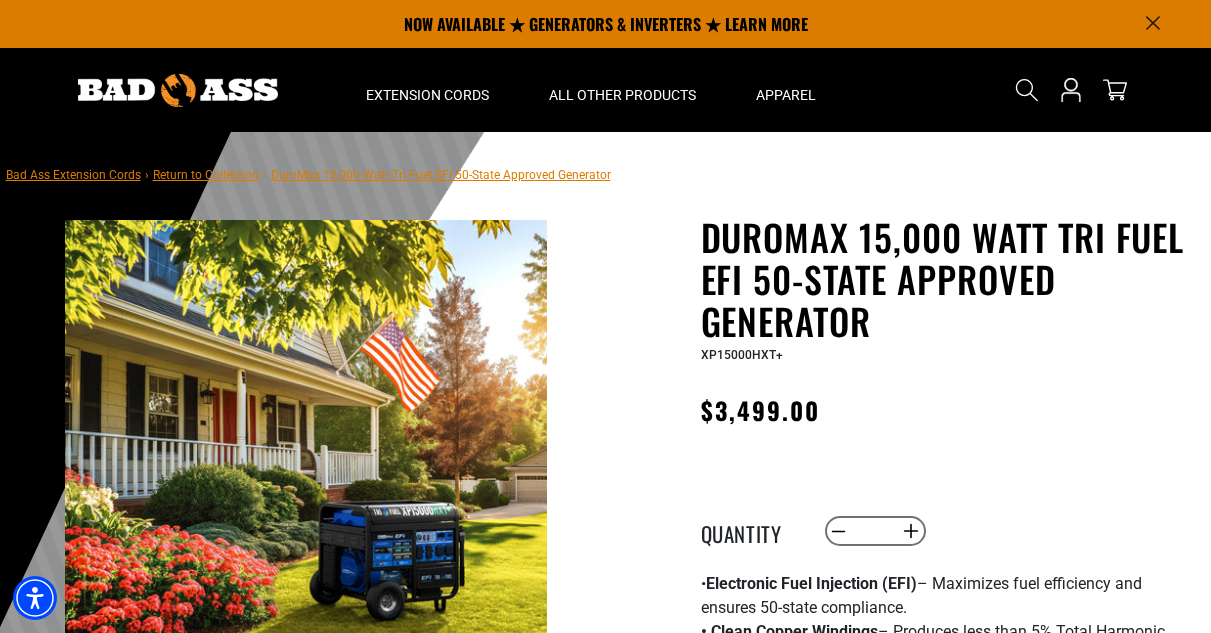 click at bounding box center (306, 461) 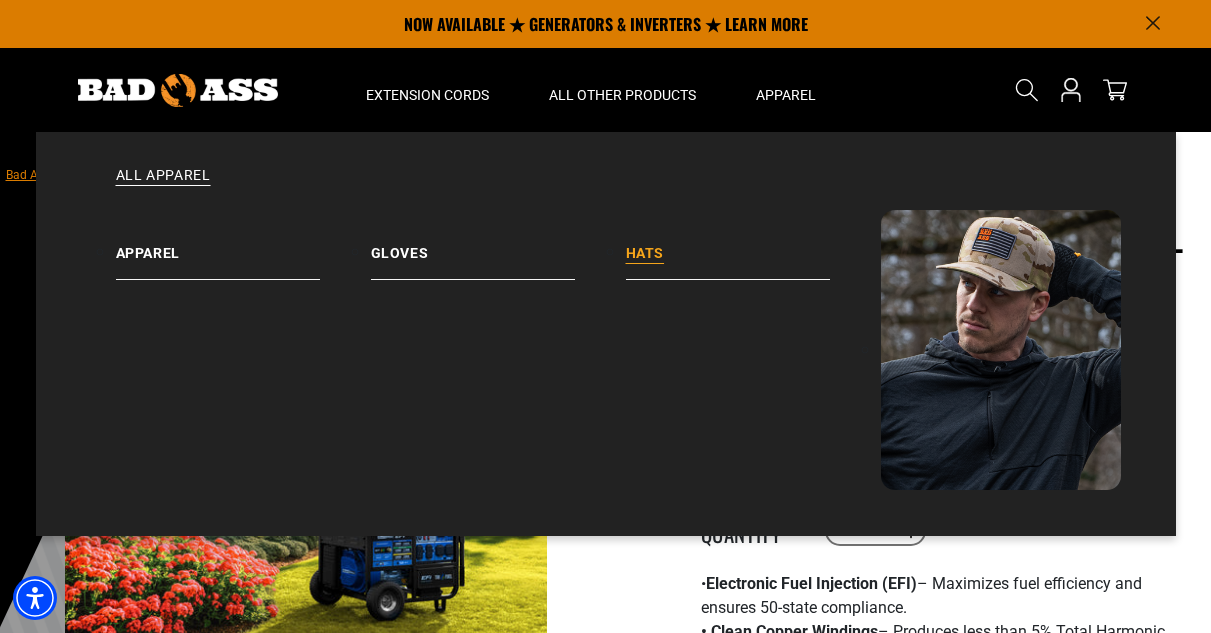 click on "Hats" at bounding box center [753, 245] 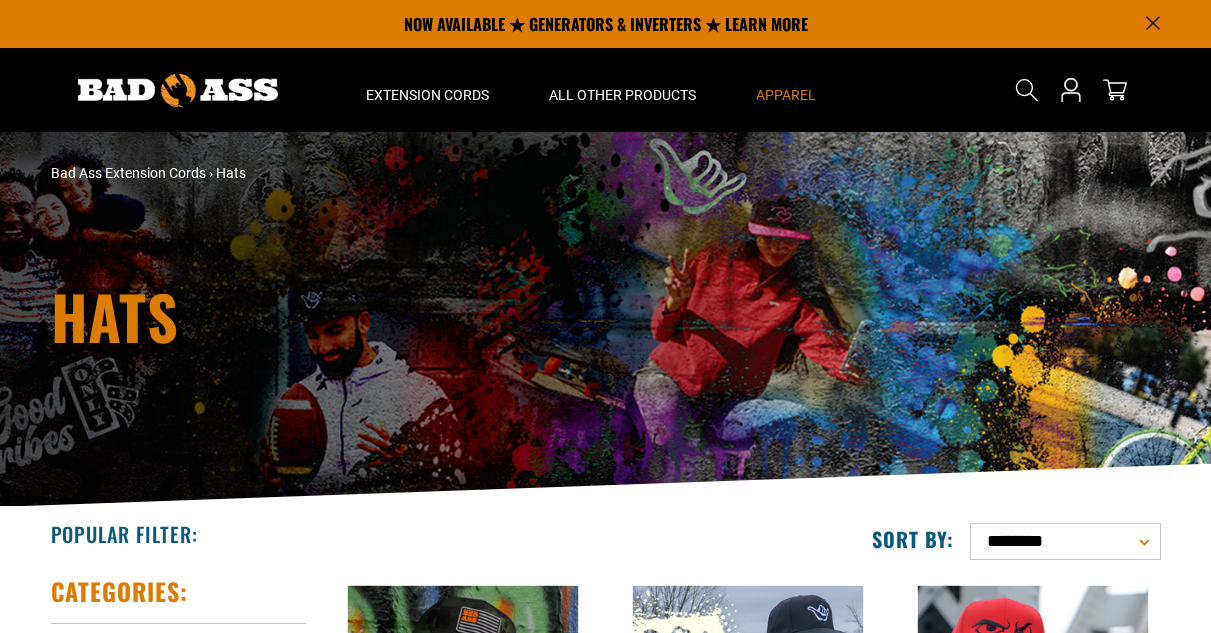 scroll, scrollTop: 0, scrollLeft: 0, axis: both 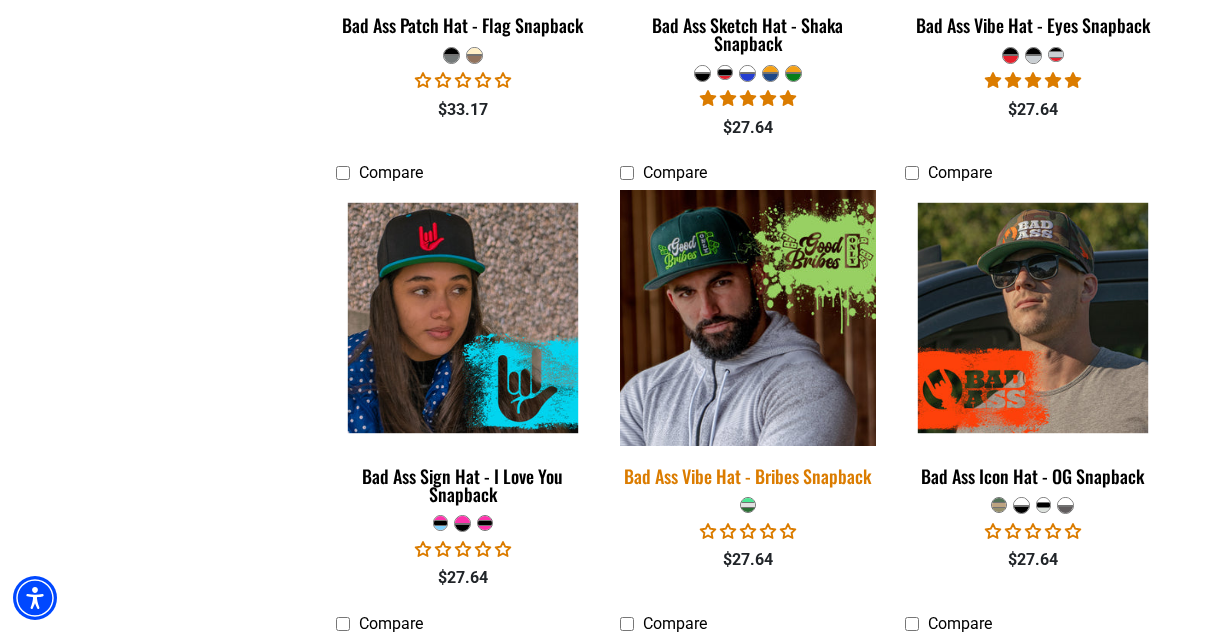 click at bounding box center [748, 318] 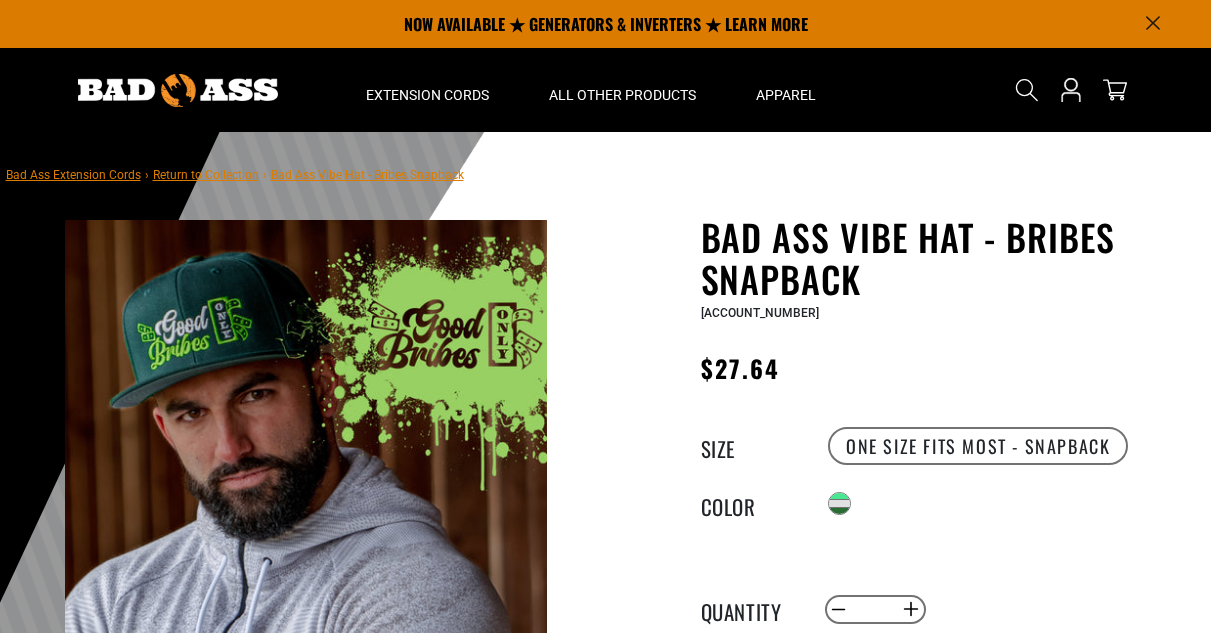 scroll, scrollTop: 0, scrollLeft: 0, axis: both 